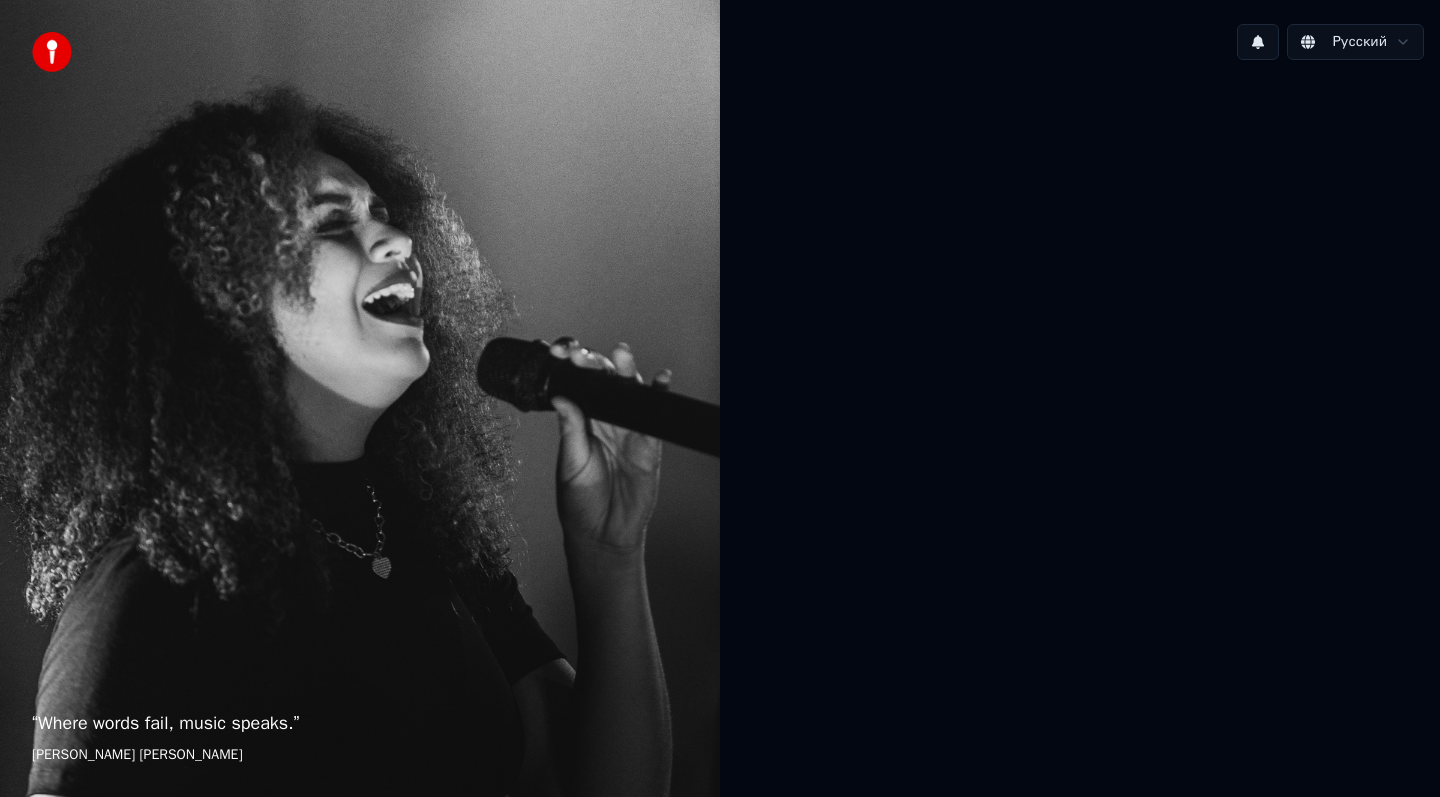 scroll, scrollTop: 0, scrollLeft: 0, axis: both 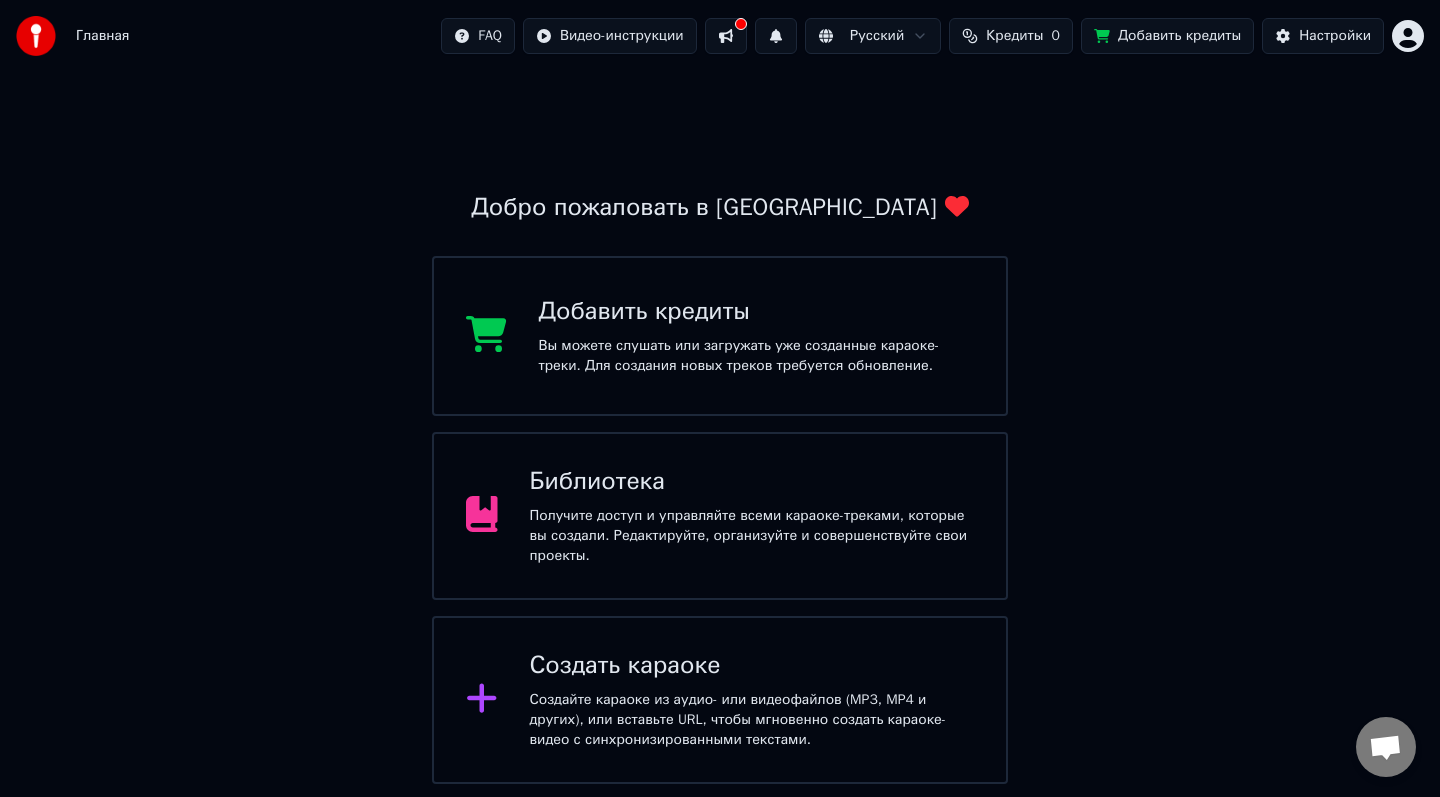 click on "Получите доступ и управляйте всеми караоке-треками, которые вы создали. Редактируйте, организуйте и совершенствуйте свои проекты." at bounding box center [752, 536] 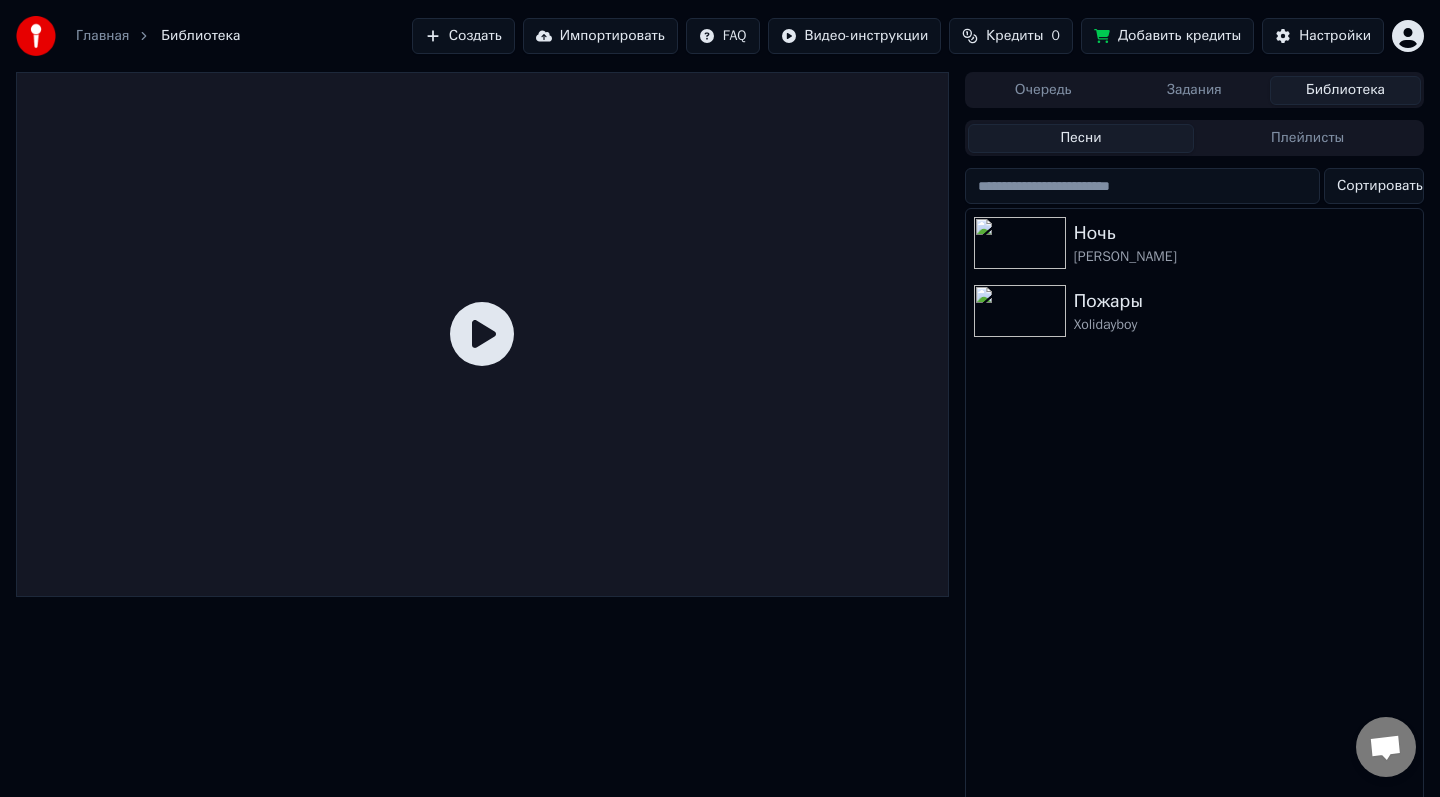click on "Главная Библиотека Создать Импортировать FAQ Видео-инструкции Кредиты 0 Добавить кредиты Настройки Очередь Задания Библиотека Песни Плейлисты Сортировать Ночь [PERSON_NAME] Пожары Xolidayboy Беседа [PERSON_NAME] от Youka Desktop Дополнительные каналы Продолжить в Email Не в сети. Повторное подключение... Пока что сообщения не могут быть получены или отправлены. Youka Desktop Здравствуйте! Чем я могу вам помочь?  Отправить файл Вставить emoji Отправить файл Запись аудиосообщения We run on Crisp" at bounding box center (720, 398) 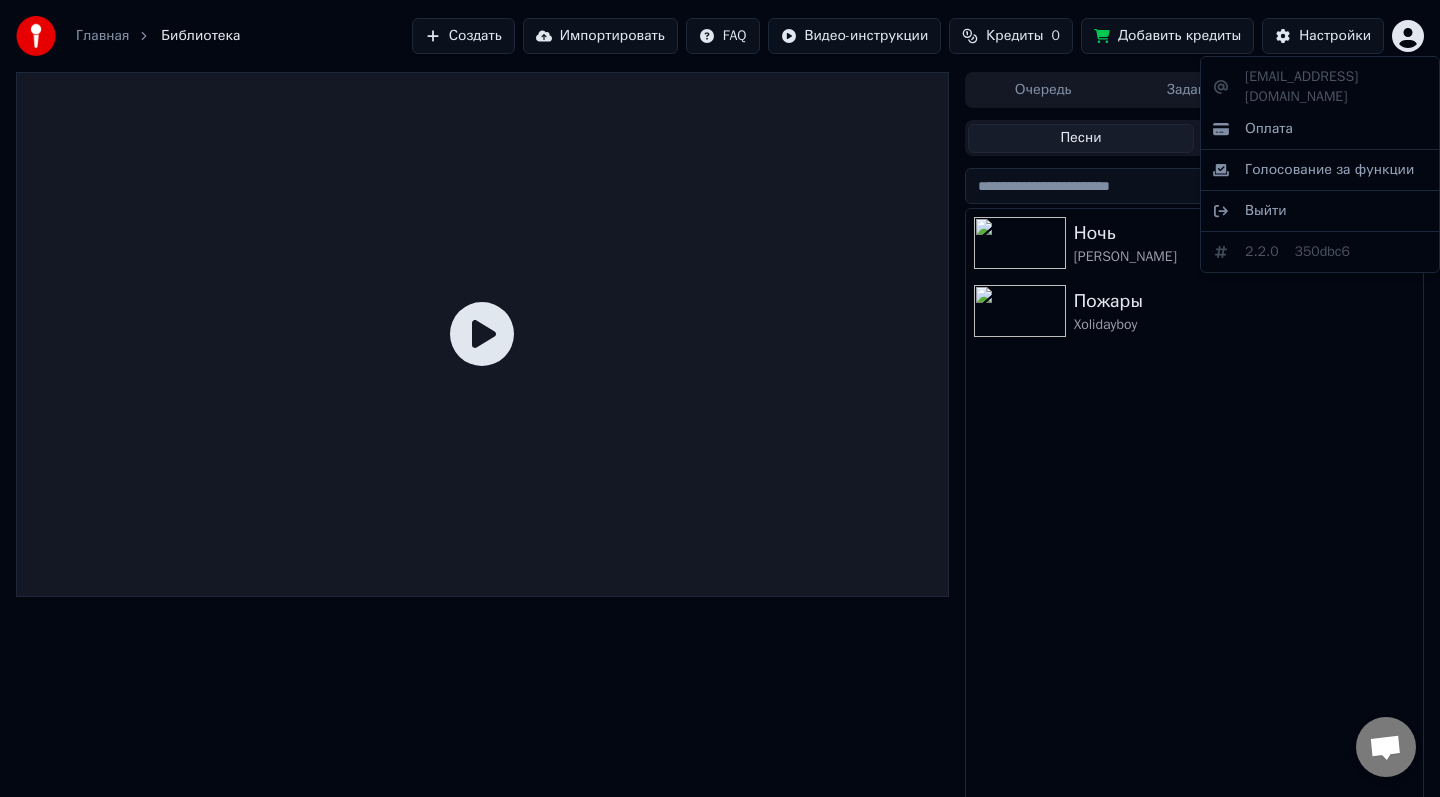 click on "Главная Библиотека Создать Импортировать FAQ Видео-инструкции Кредиты 0 Добавить кредиты Настройки Очередь Задания Библиотека Песни Плейлисты Сортировать Ночь [PERSON_NAME] Пожары Xolidayboy Беседа [PERSON_NAME] от Youka Desktop Дополнительные каналы Продолжить в Email Не в сети. Повторное подключение... Пока что сообщения не могут быть получены или отправлены. Youka Desktop Здравствуйте! Чем я могу вам помочь?  Отправить файл Вставить emoji Отправить файл Запись аудиосообщения We run on Crisp [EMAIL_ADDRESS][DOMAIN_NAME] Оплата Голосование за функции Выйти 2.2.0 350dbc6" at bounding box center [720, 398] 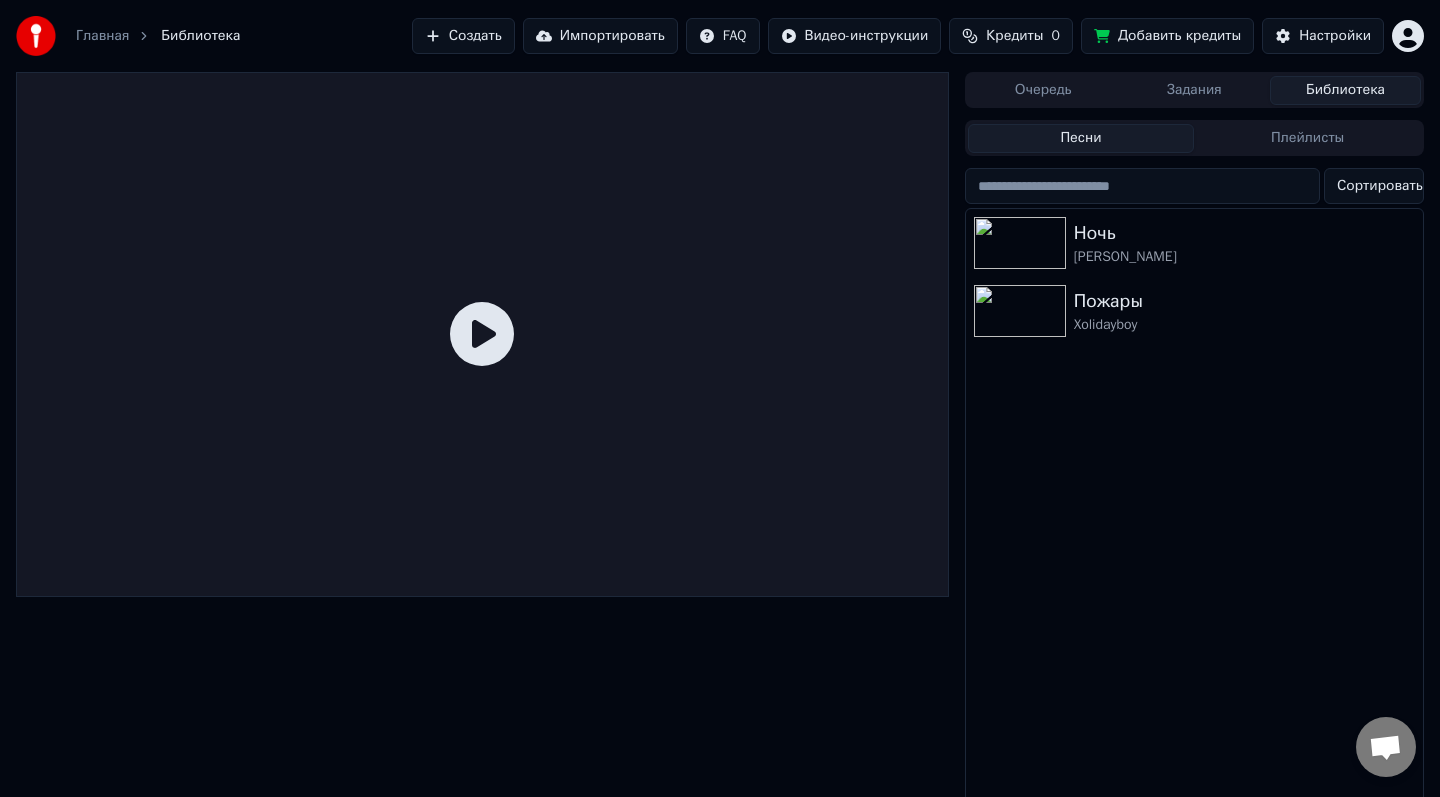 click on "Кредиты 0" at bounding box center (1011, 36) 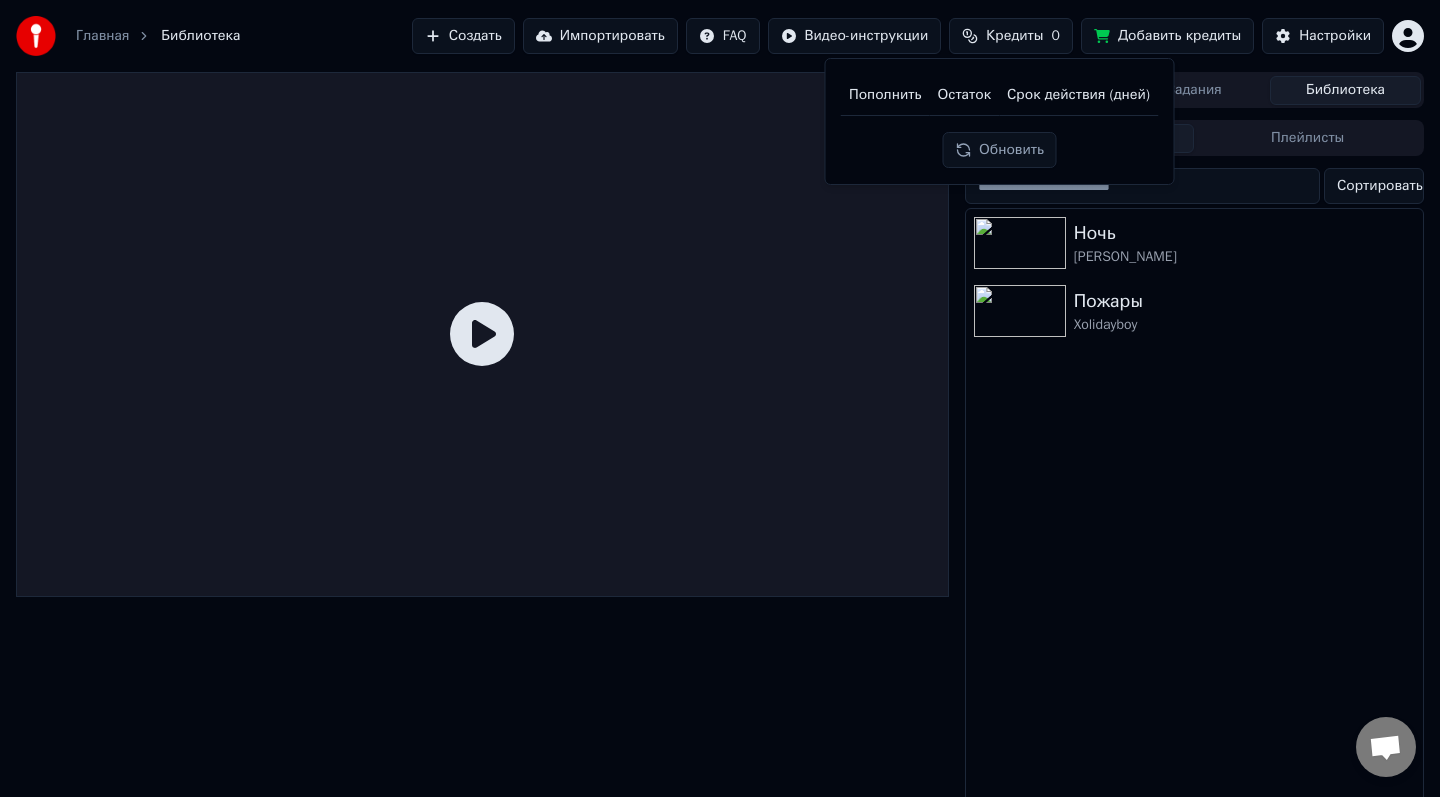 click on "Обновить" at bounding box center [999, 150] 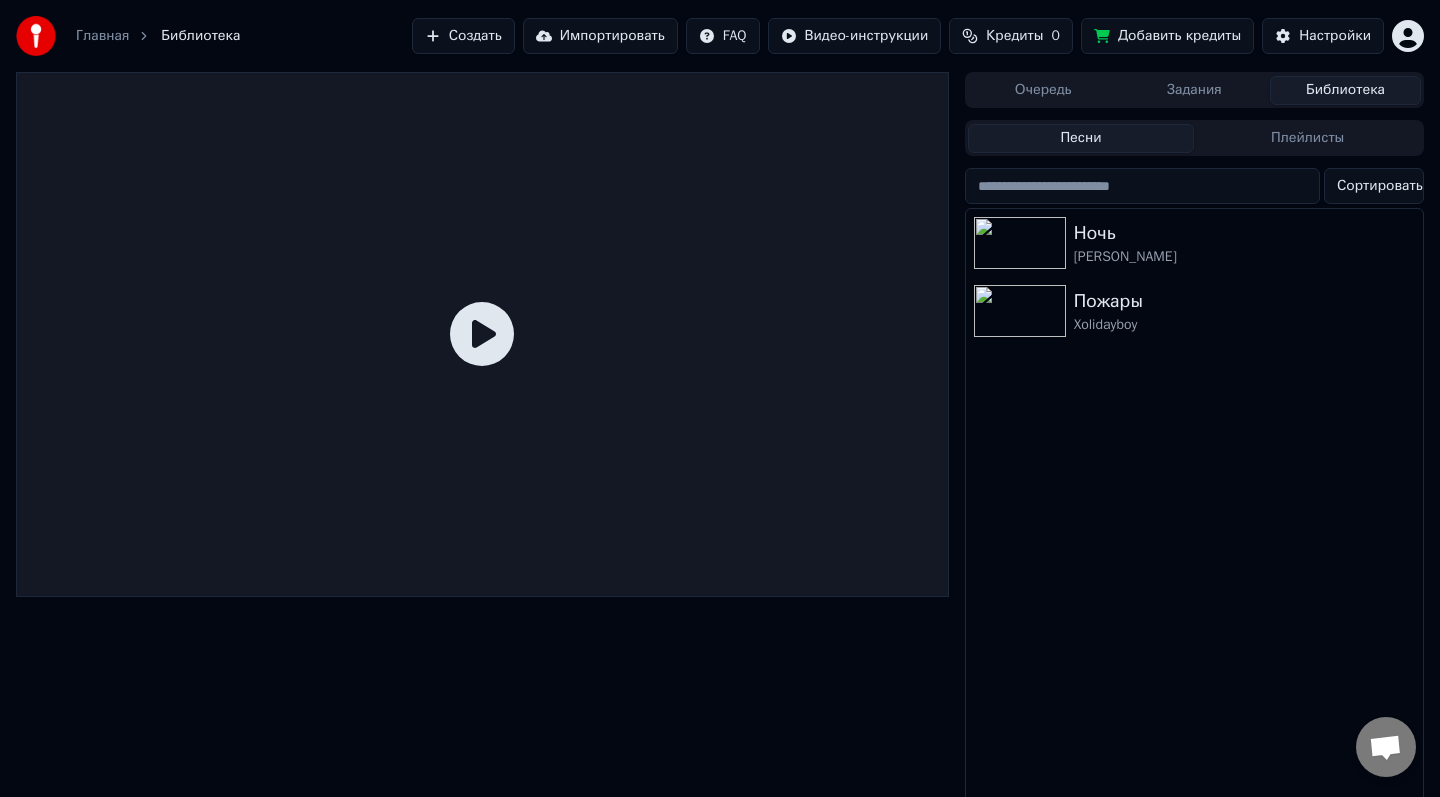 click at bounding box center [1386, 747] 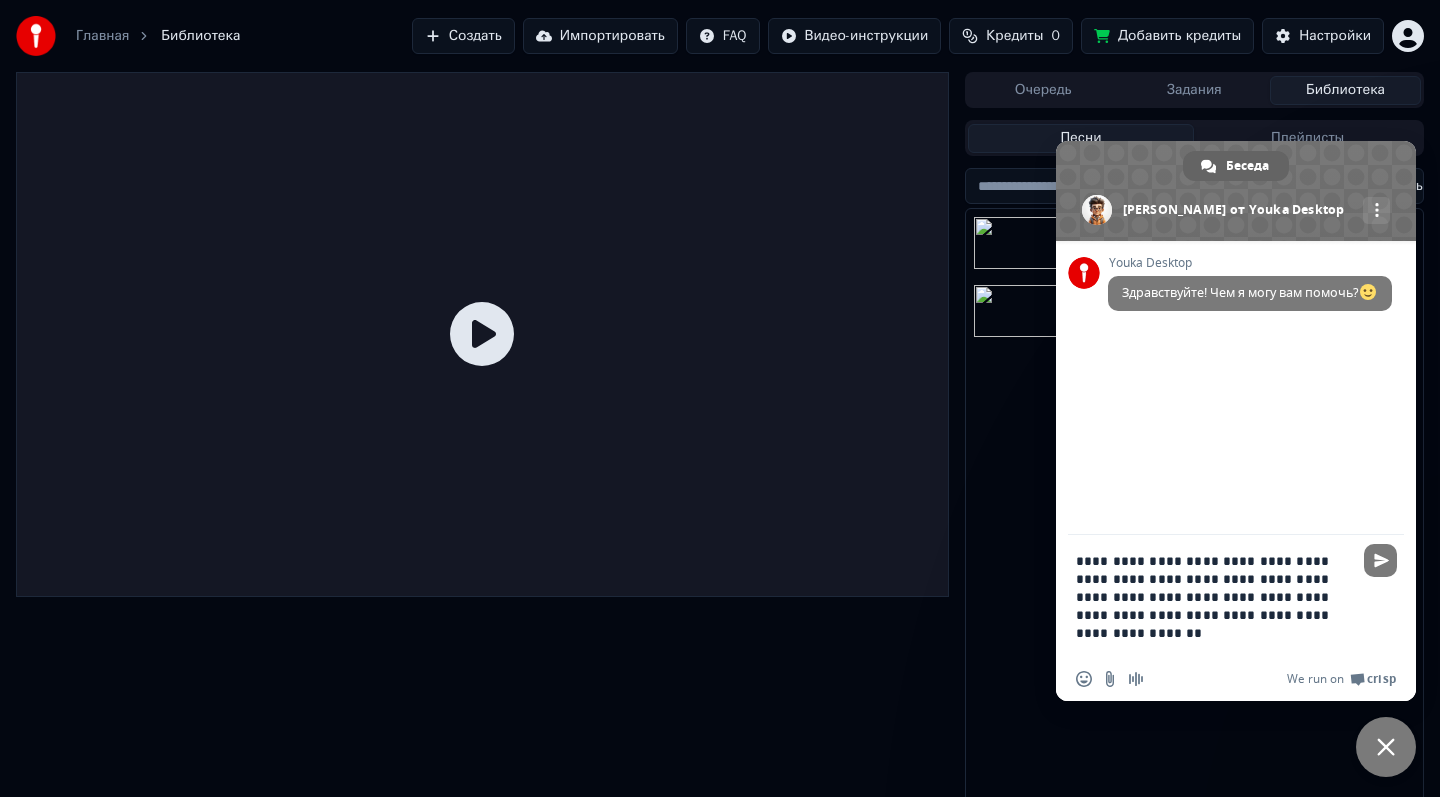 type on "**********" 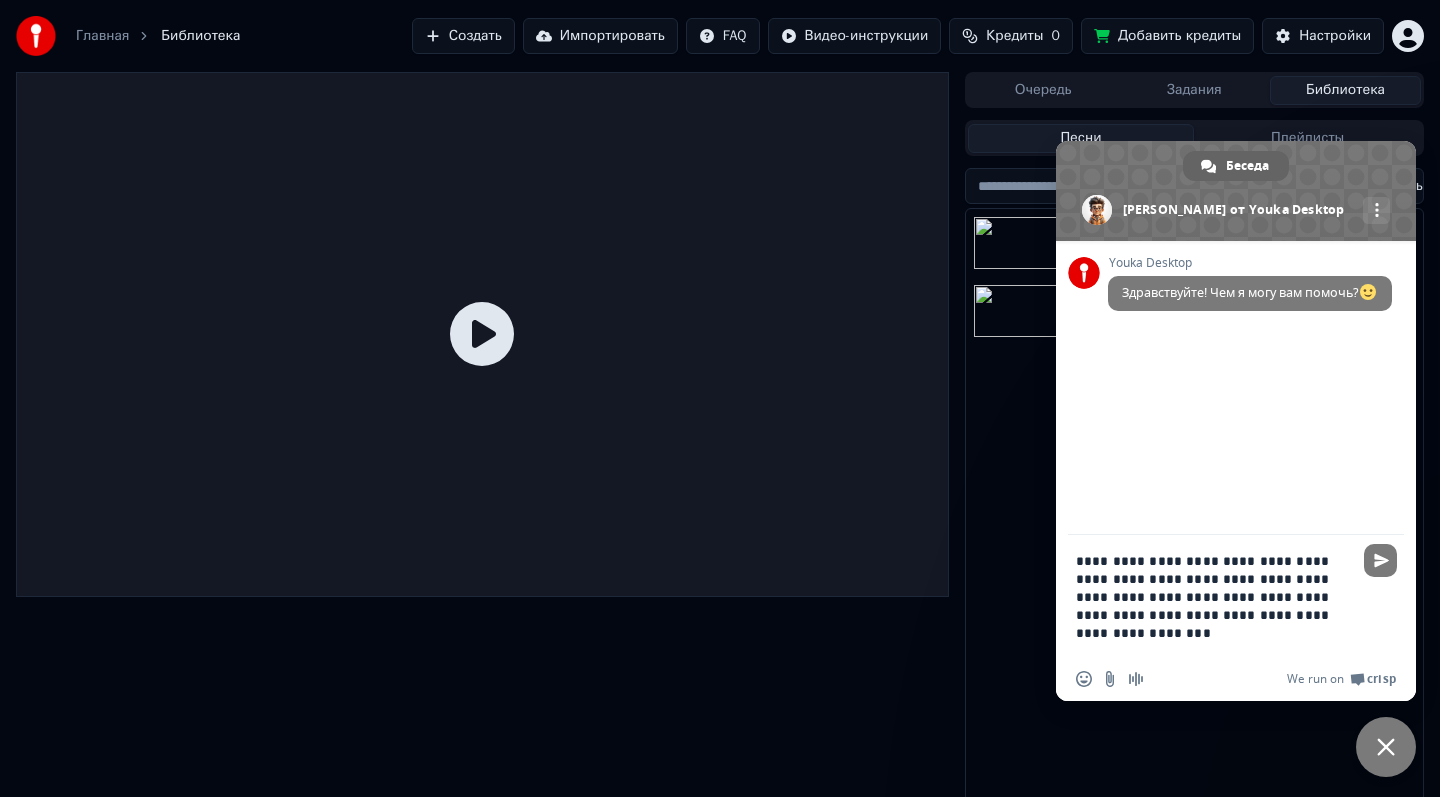 type 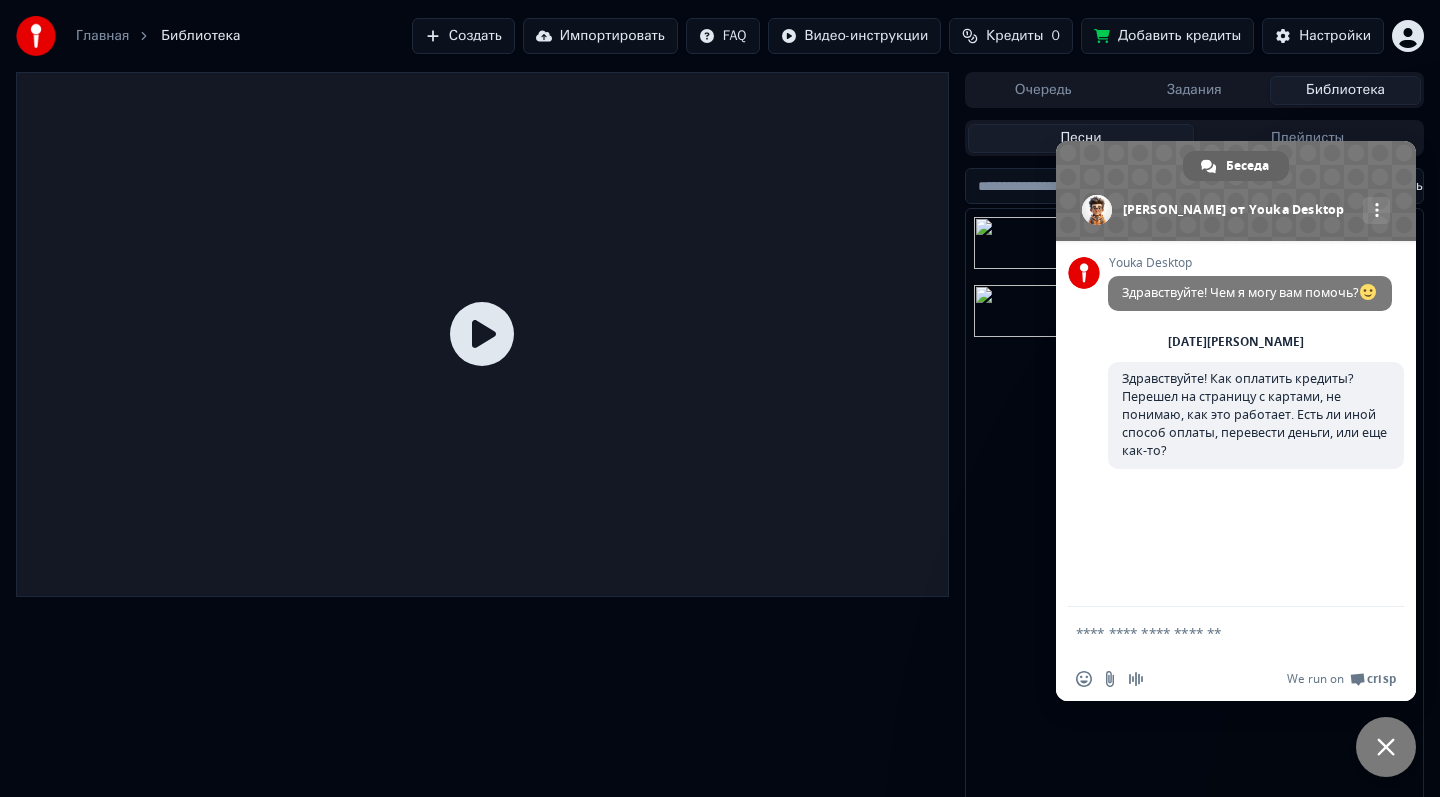 click at bounding box center [1386, 747] 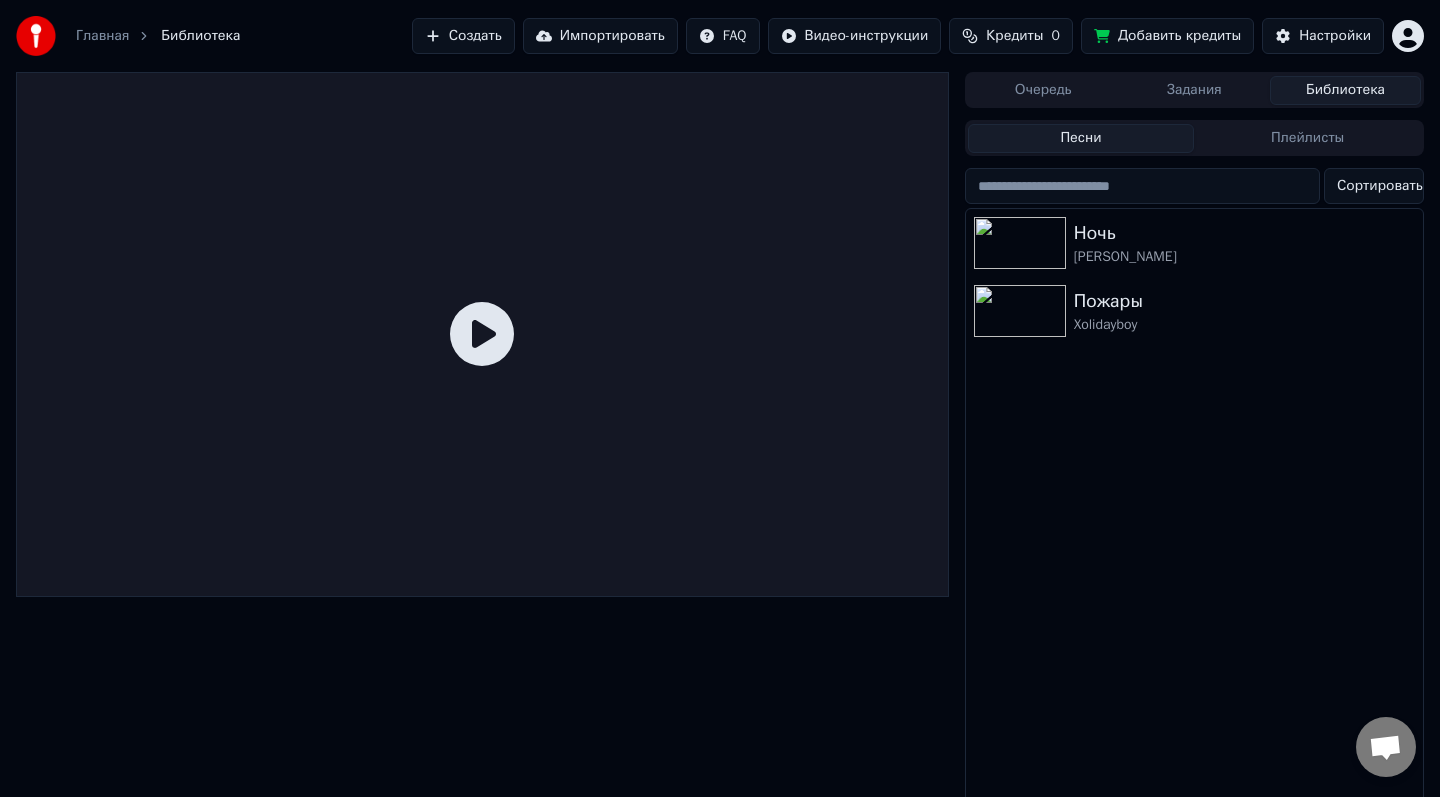 click on "Ночь [PERSON_NAME] Пожары Xolidayboy" at bounding box center (1194, 507) 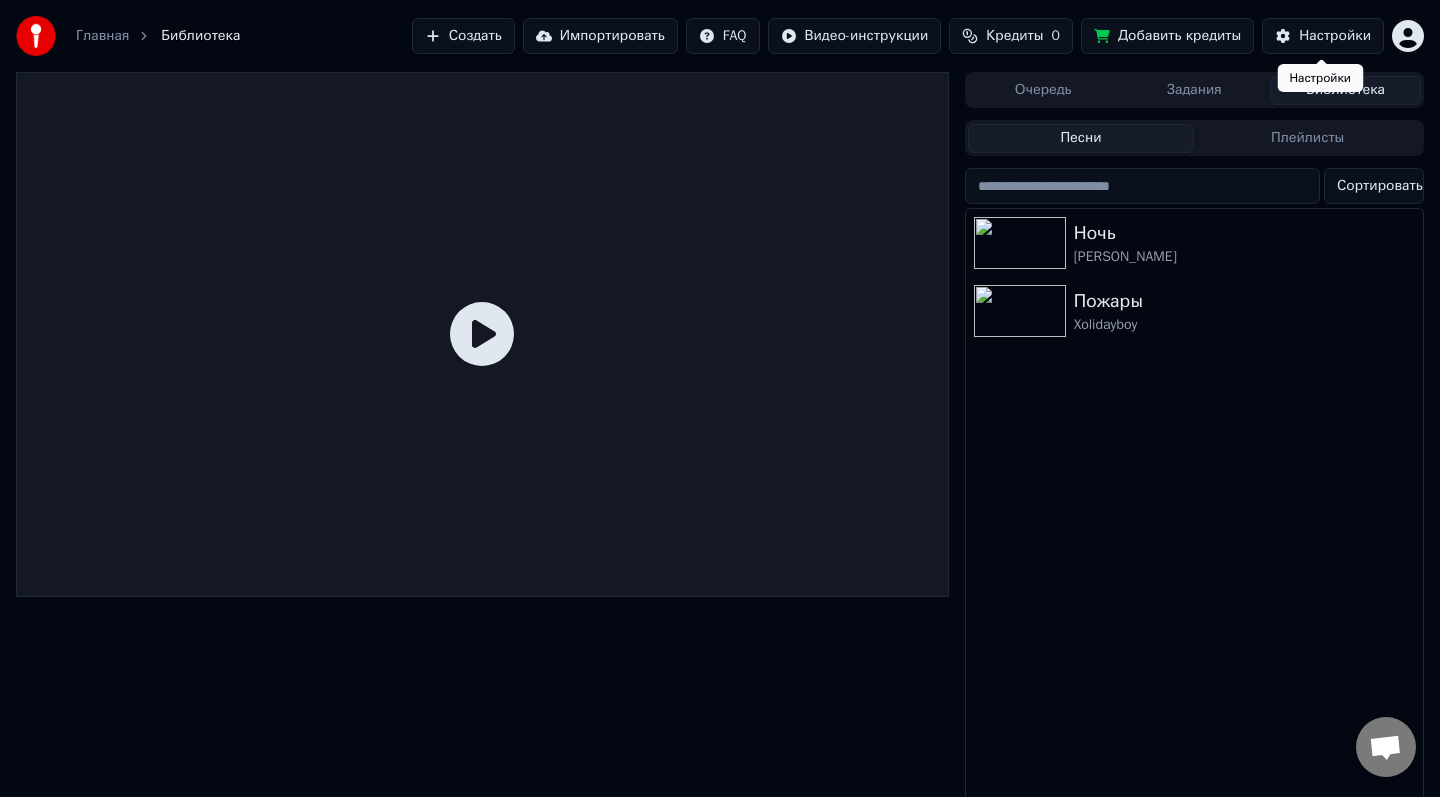 click on "Настройки" at bounding box center [1323, 36] 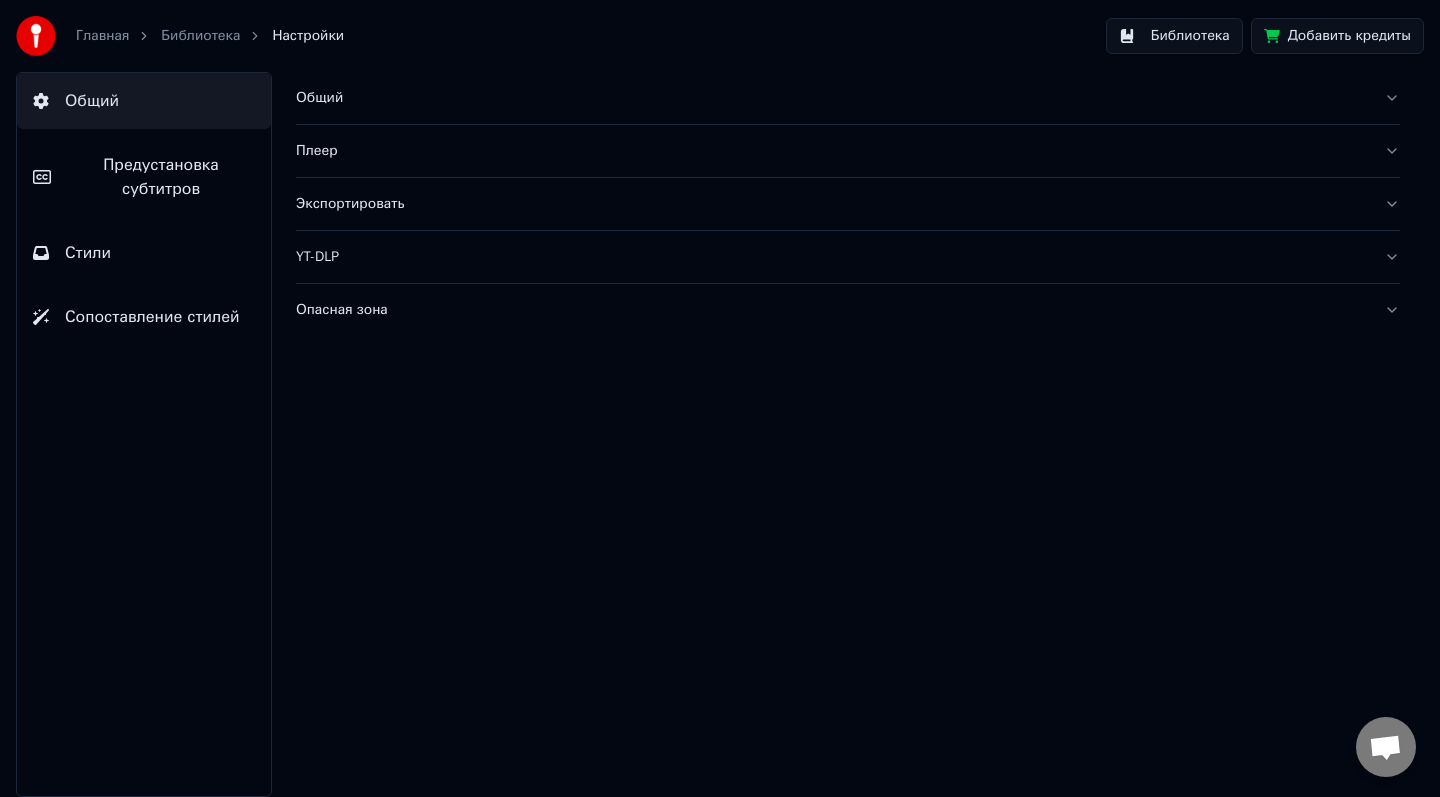 click on "Главная" at bounding box center (102, 36) 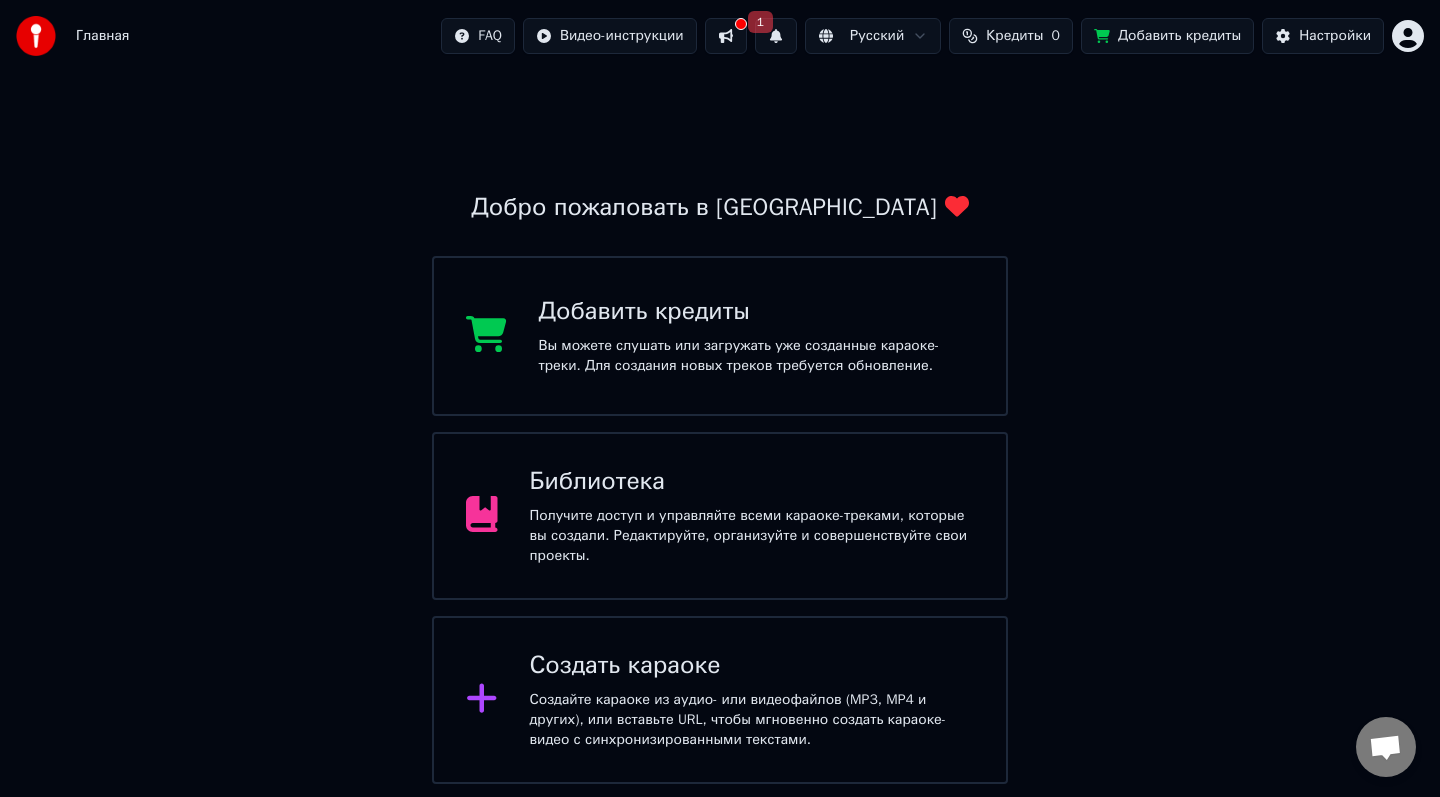 click at bounding box center (726, 36) 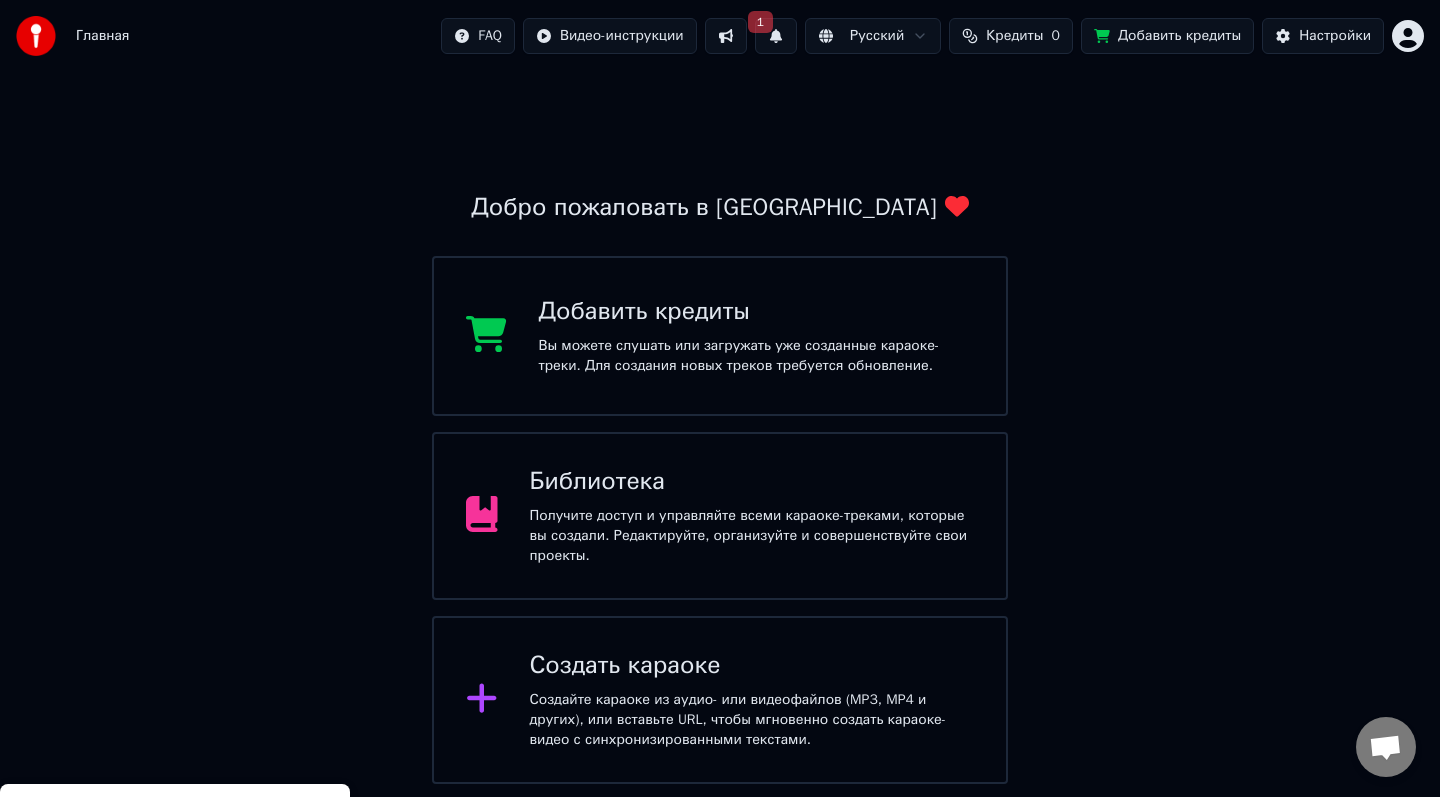 click on "1" at bounding box center (776, 36) 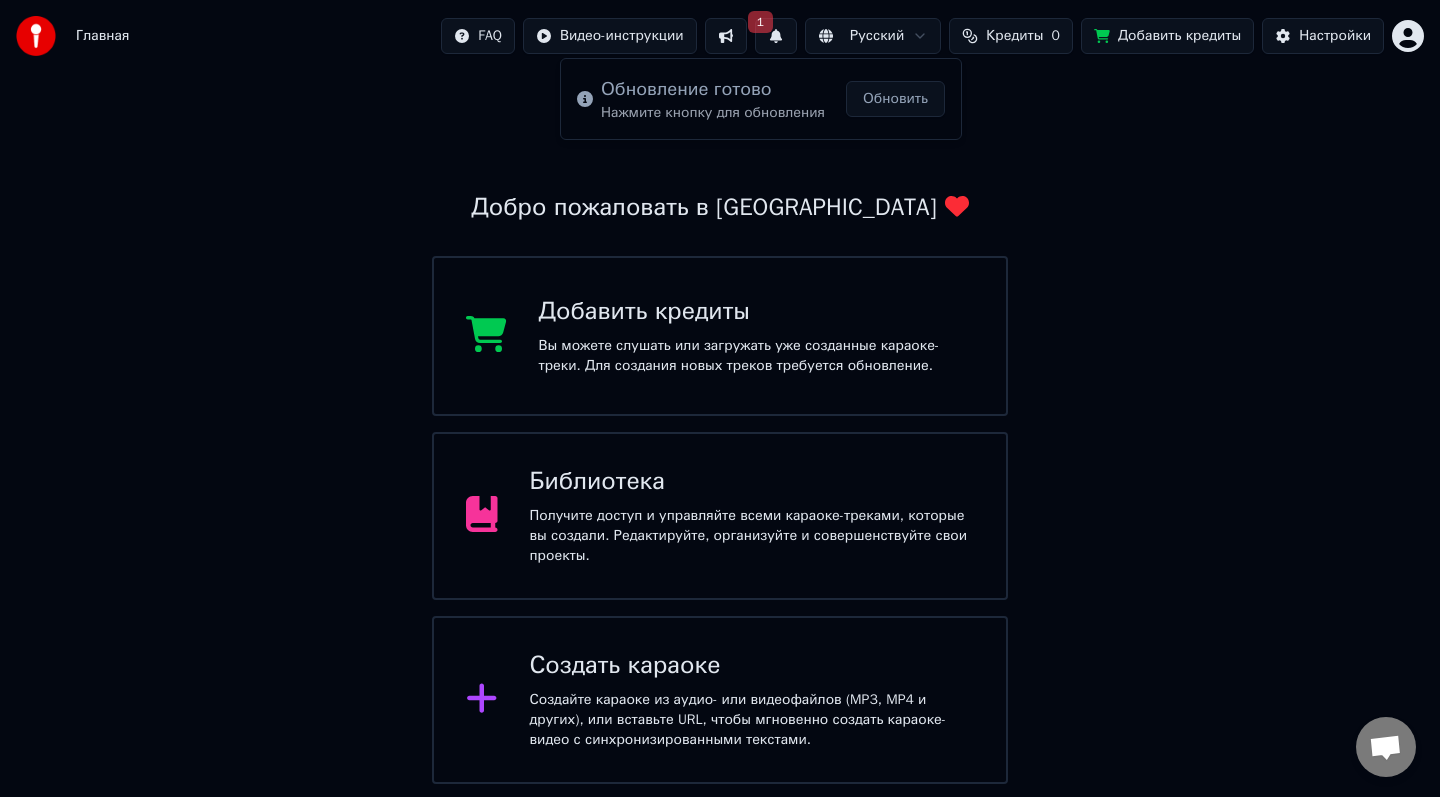 click at bounding box center [726, 36] 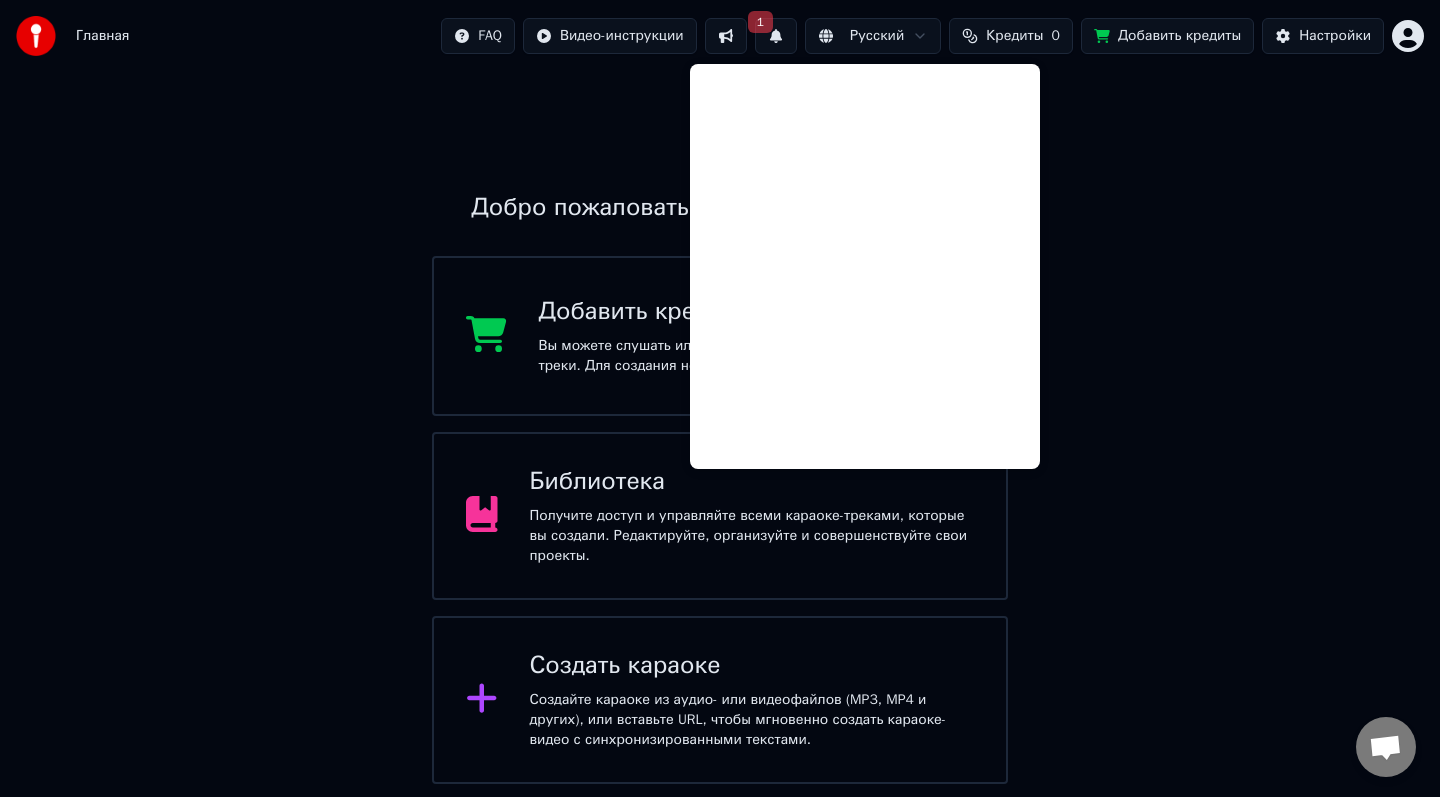 click on "1" at bounding box center [776, 36] 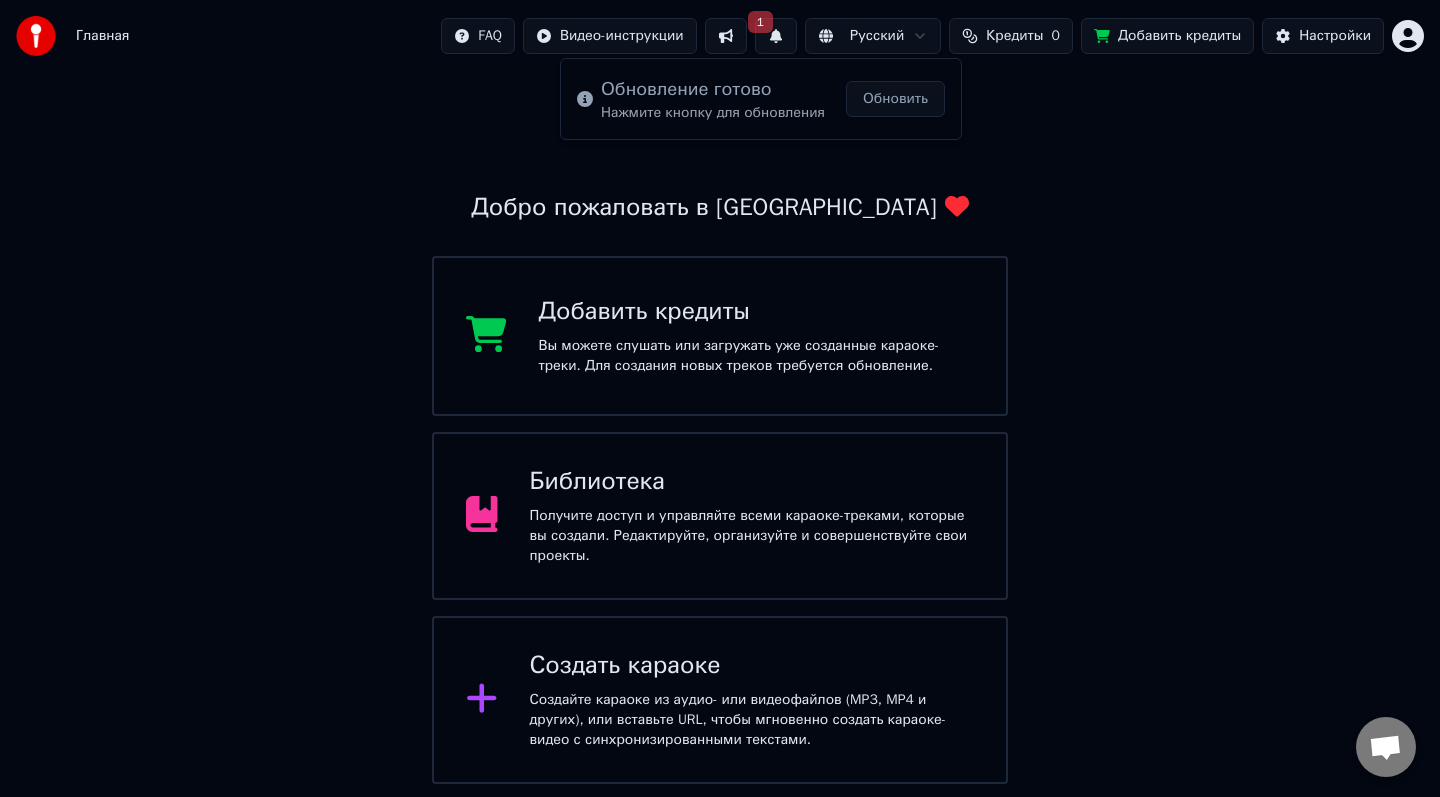 click on "Обновить" at bounding box center (895, 99) 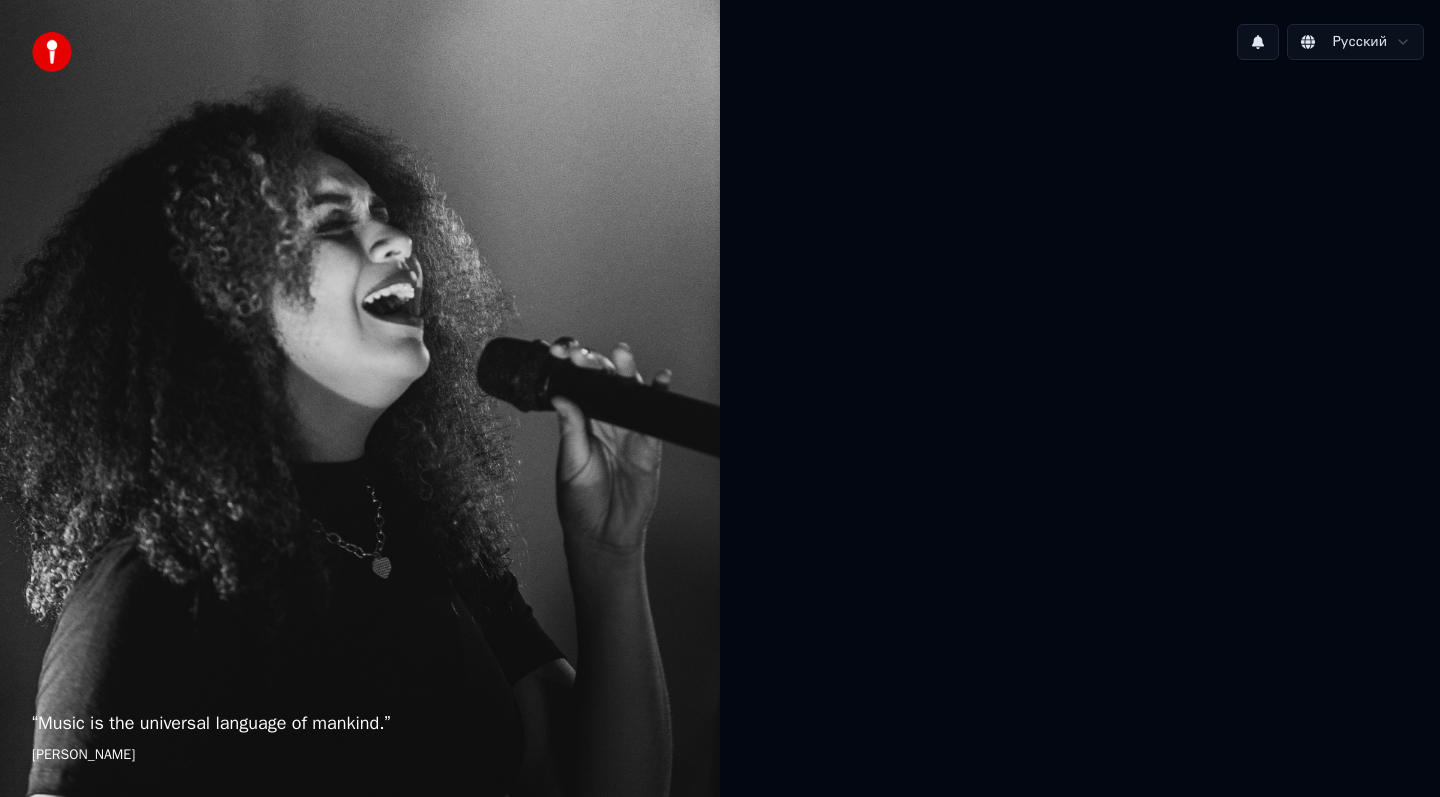 scroll, scrollTop: 0, scrollLeft: 0, axis: both 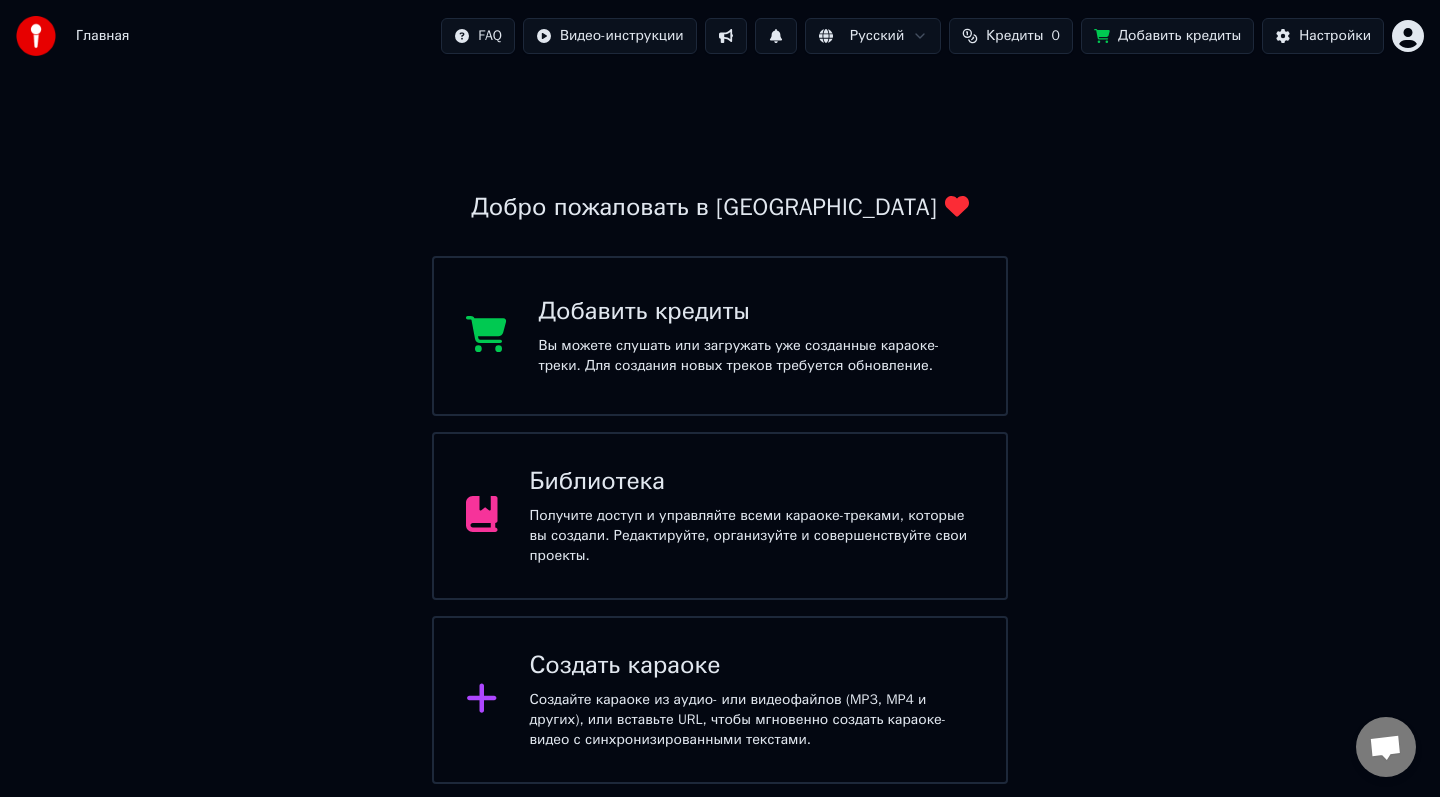 click on "Кредиты 0" at bounding box center [1011, 36] 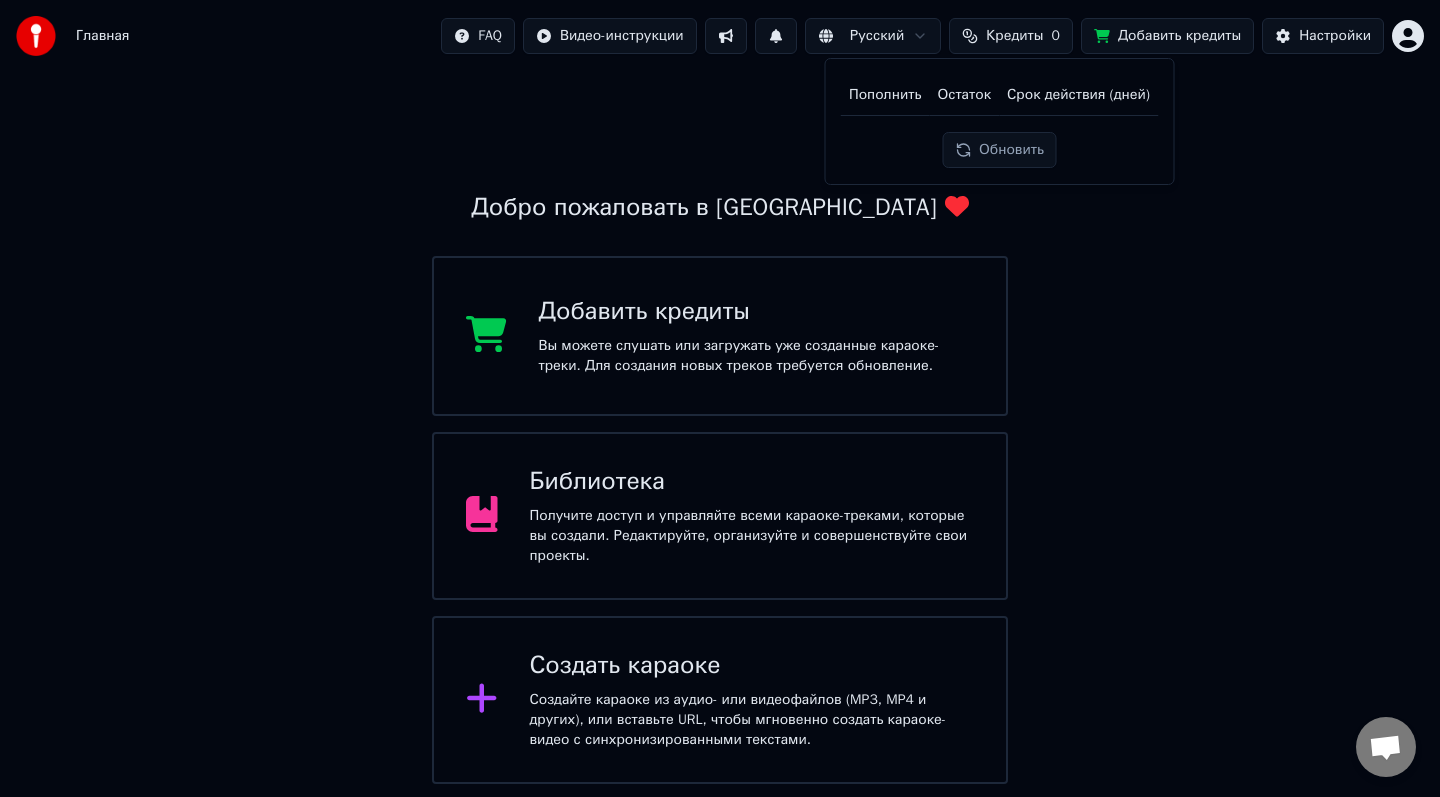 click on "Главная FAQ Видео-инструкции Русский Кредиты 0 Добавить кредиты Настройки Добро пожаловать в Youka Добавить кредиты Вы можете слушать или загружать уже созданные караоке-треки. Для создания новых треков требуется обновление. Библиотека Получите доступ и управляйте всеми караоке-треками, которые вы создали. Редактируйте, организуйте и совершенствуйте свои проекты. Создать караоке Создайте караоке из аудио- или видеофайлов (MP3, MP4 и других), или вставьте URL, чтобы мгновенно создать караоке-видео с синхронизированными текстами. Беседа Adam от Youka Desktop Youka Desktop Crisp" at bounding box center (720, 392) 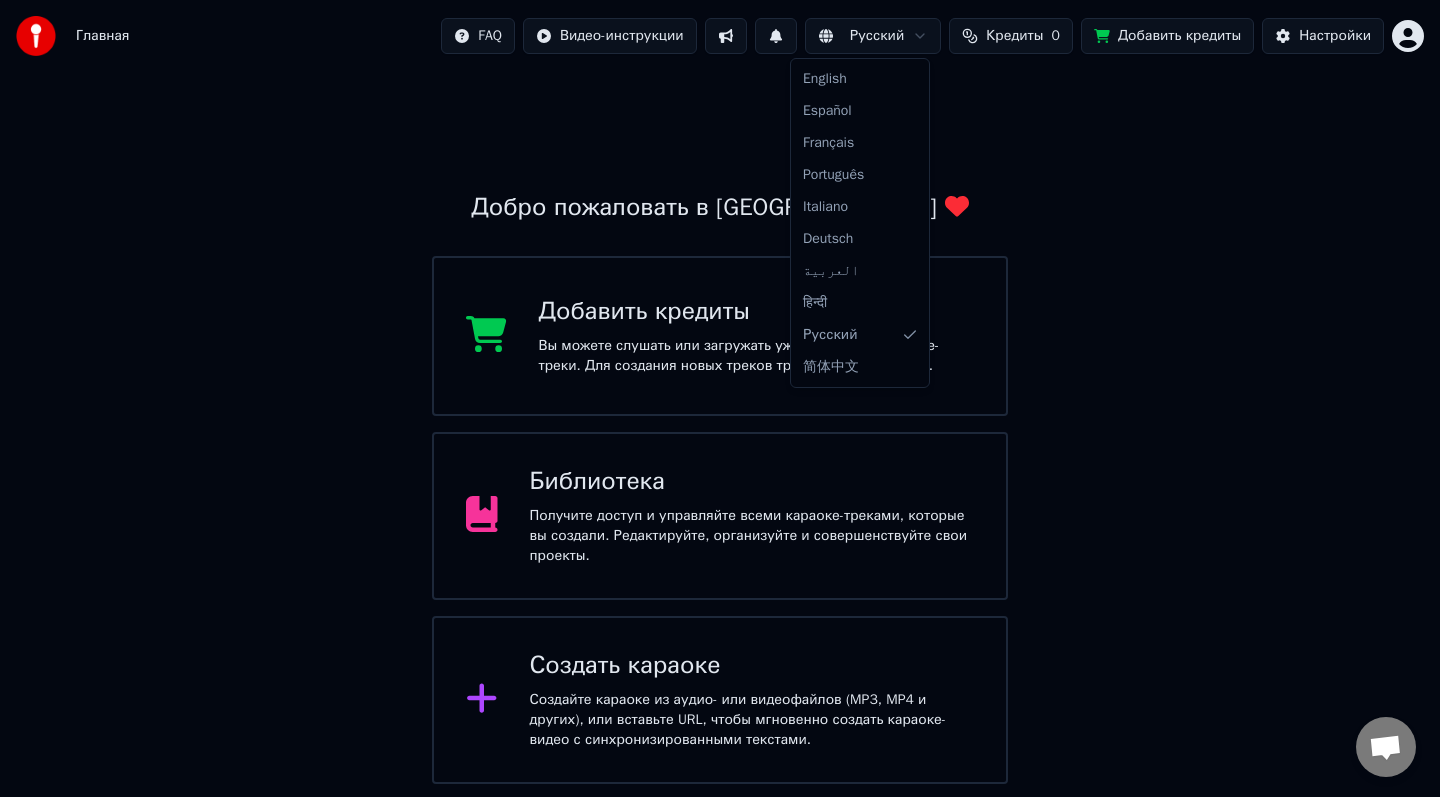 click on "Главная FAQ Видео-инструкции Русский Кредиты 0 Добавить кредиты Настройки Добро пожаловать в Youka Добавить кредиты Вы можете слушать или загружать уже созданные караоке-треки. Для создания новых треков требуется обновление. Библиотека Получите доступ и управляйте всеми караоке-треками, которые вы создали. Редактируйте, организуйте и совершенствуйте свои проекты. Создать караоке Создайте караоке из аудио- или видеофайлов (MP3, MP4 и других), или вставьте URL, чтобы мгновенно создать караоке-видео с синхронизированными текстами. Беседа Adam от Youka Desktop Youka Desktop Crisp" at bounding box center [720, 392] 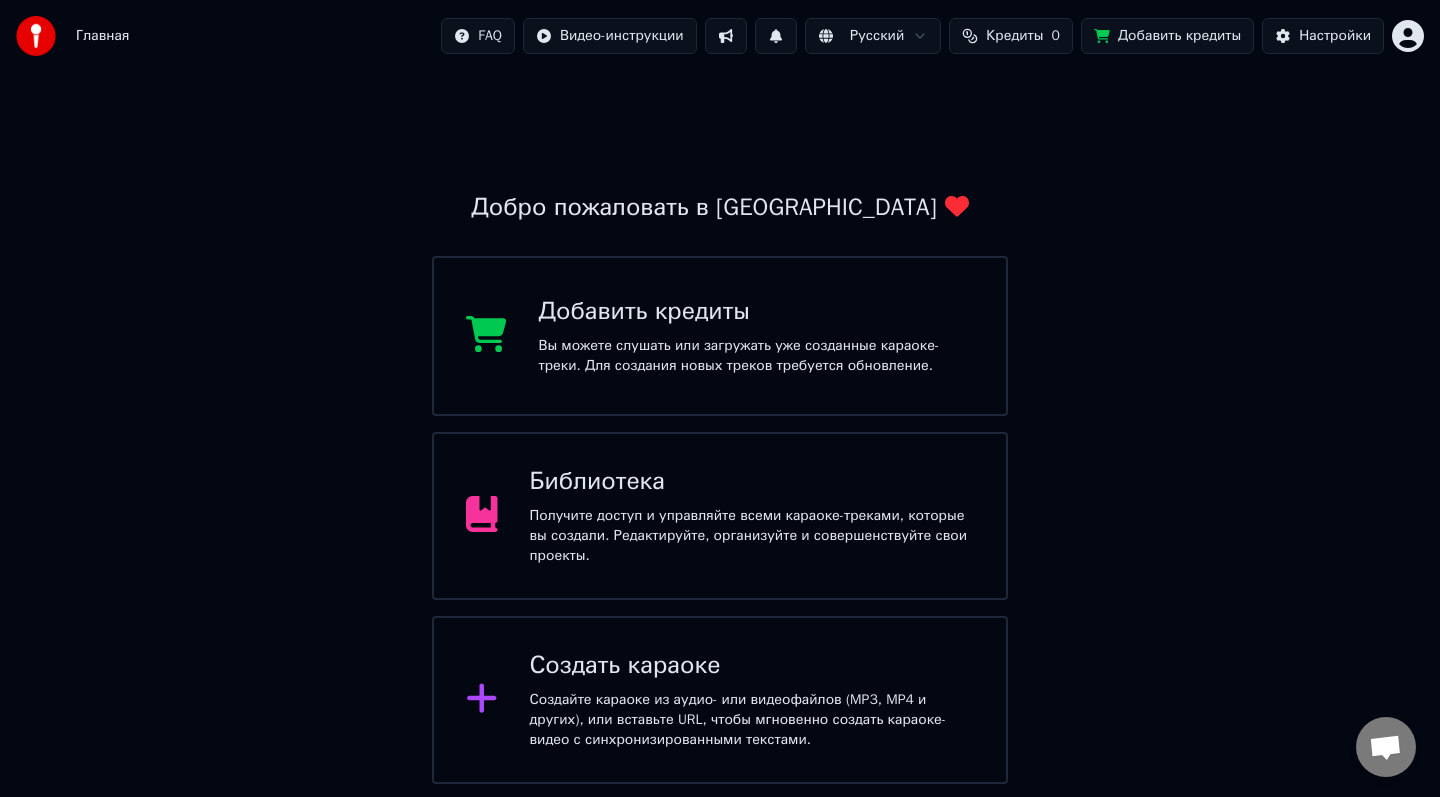 click at bounding box center [726, 36] 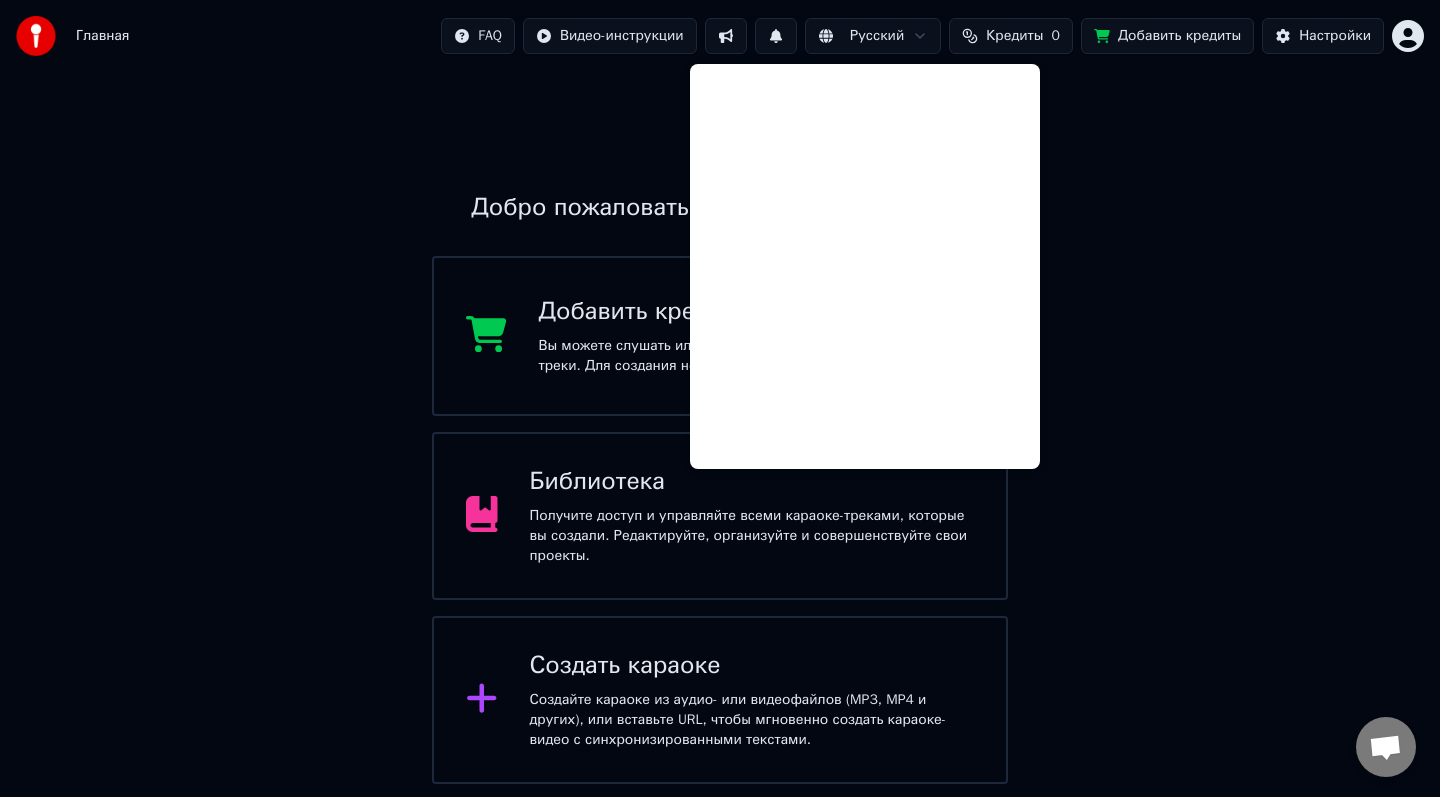 click at bounding box center [726, 36] 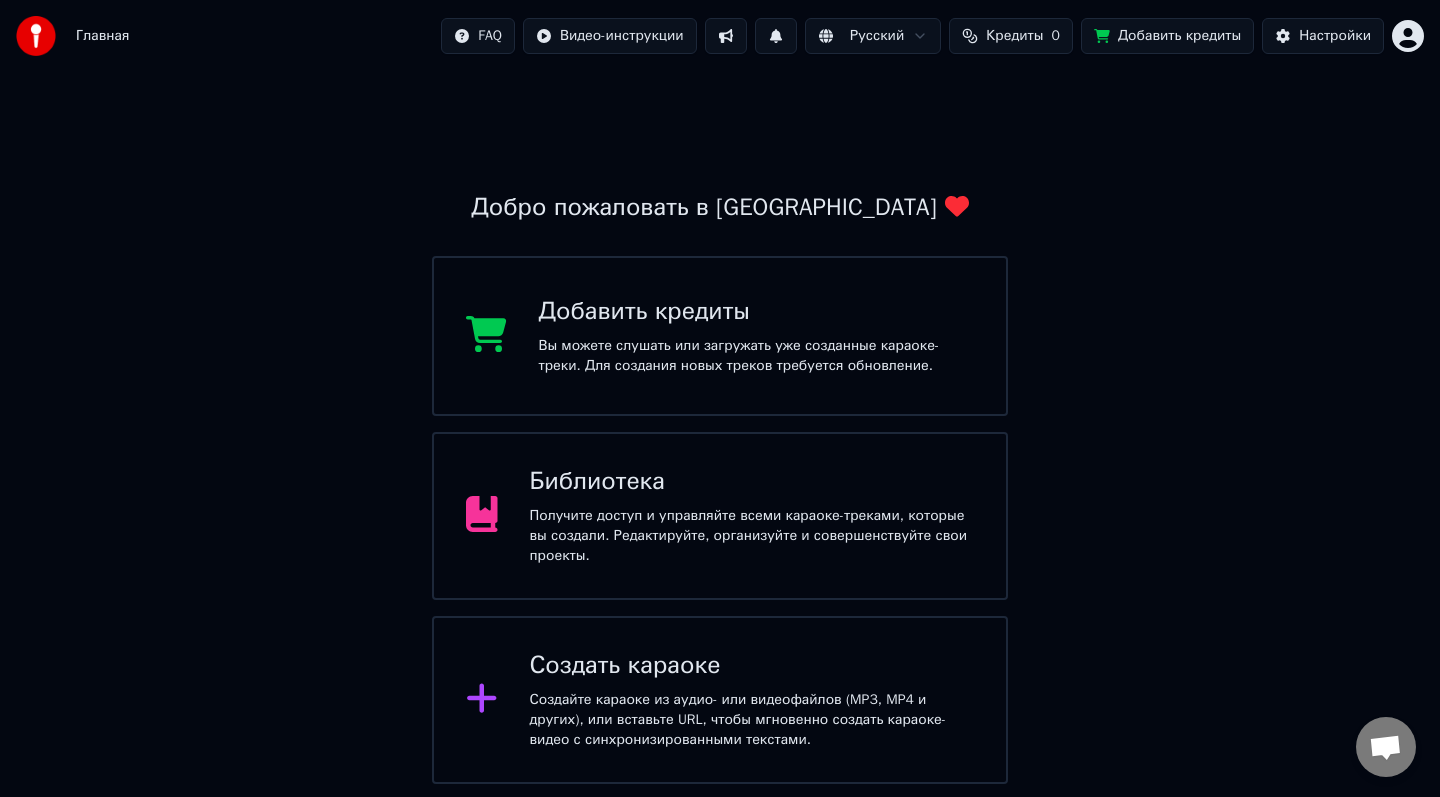 click at bounding box center [726, 36] 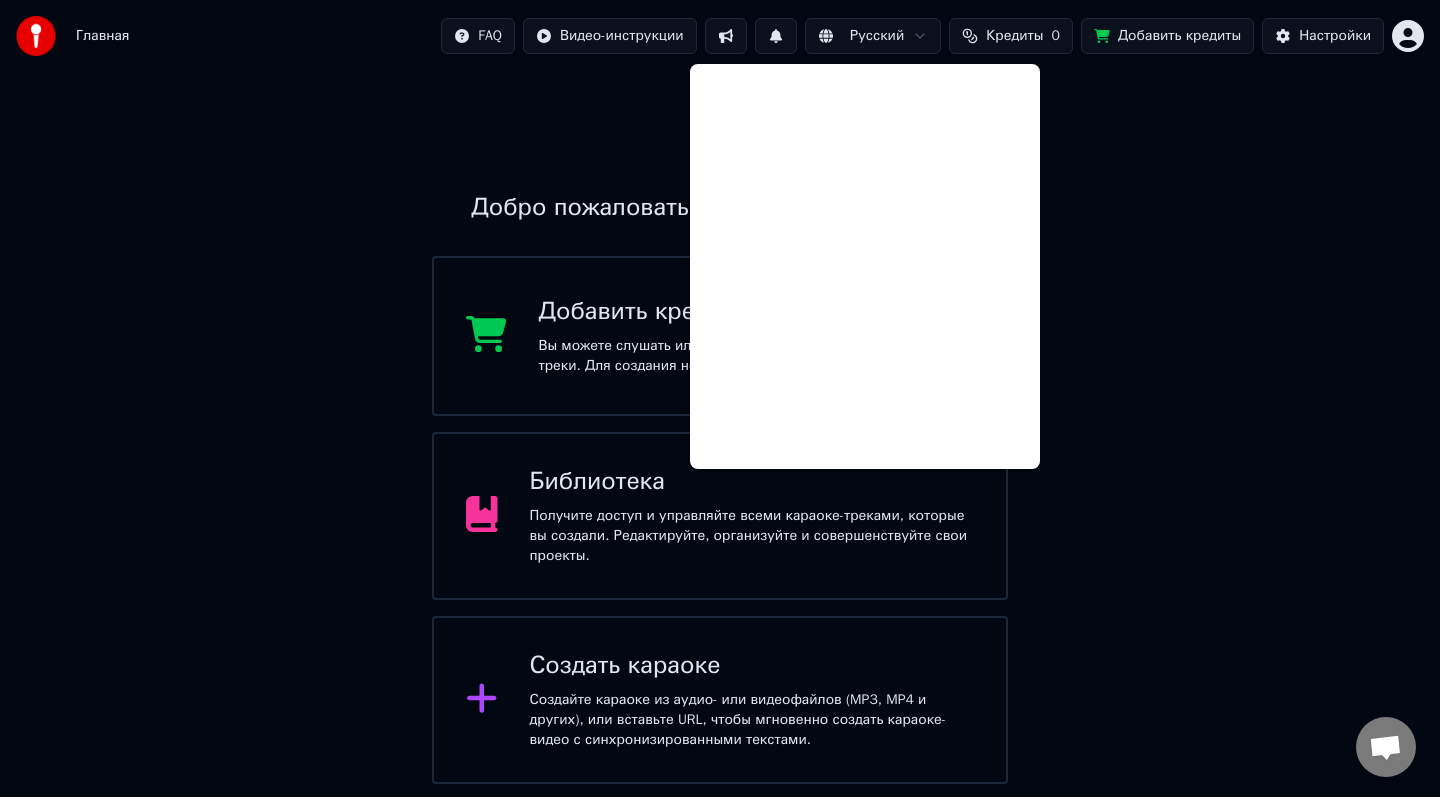 click at bounding box center [726, 36] 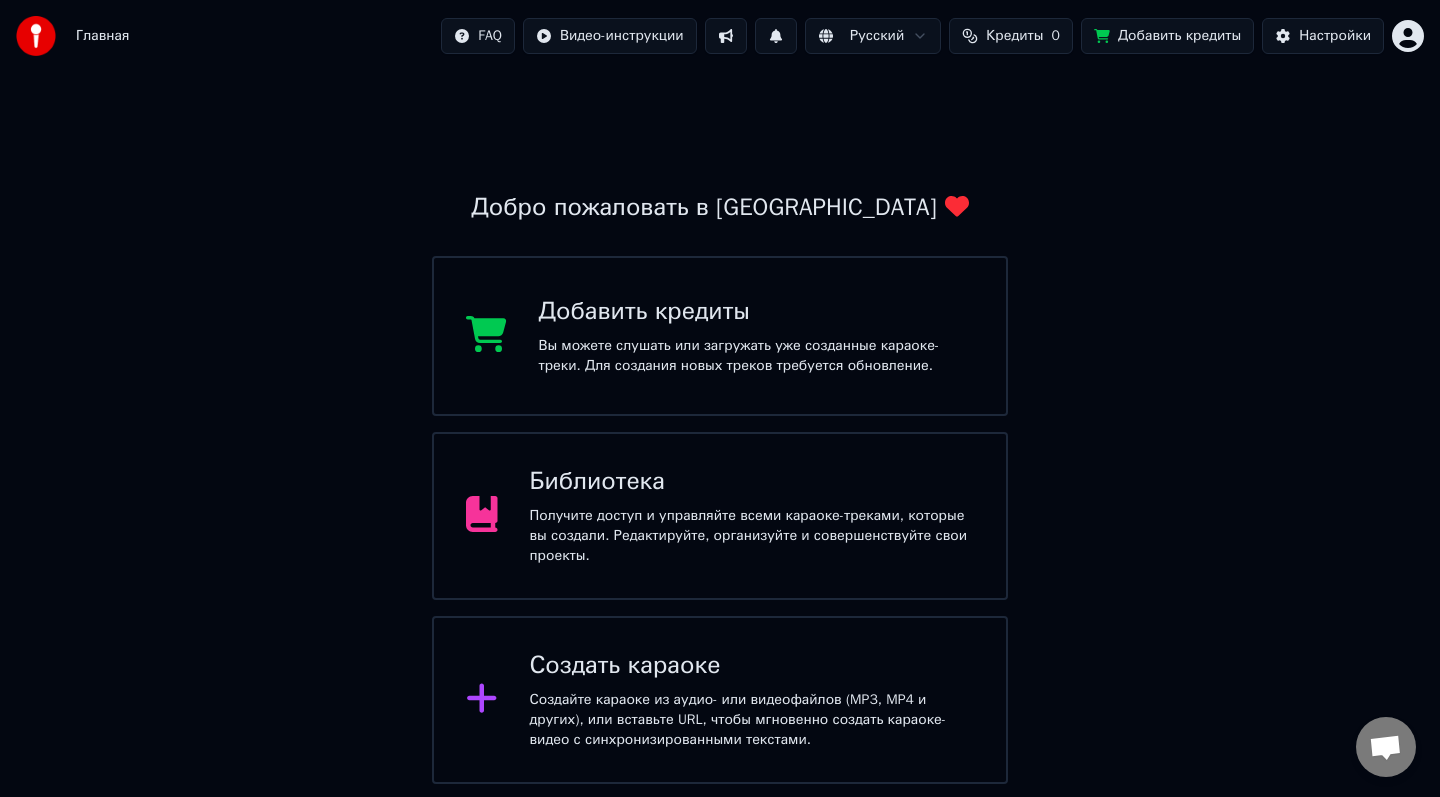 click on "Добавить кредиты Вы можете слушать или загружать уже созданные караоке-треки. Для создания новых треков требуется обновление." at bounding box center (720, 336) 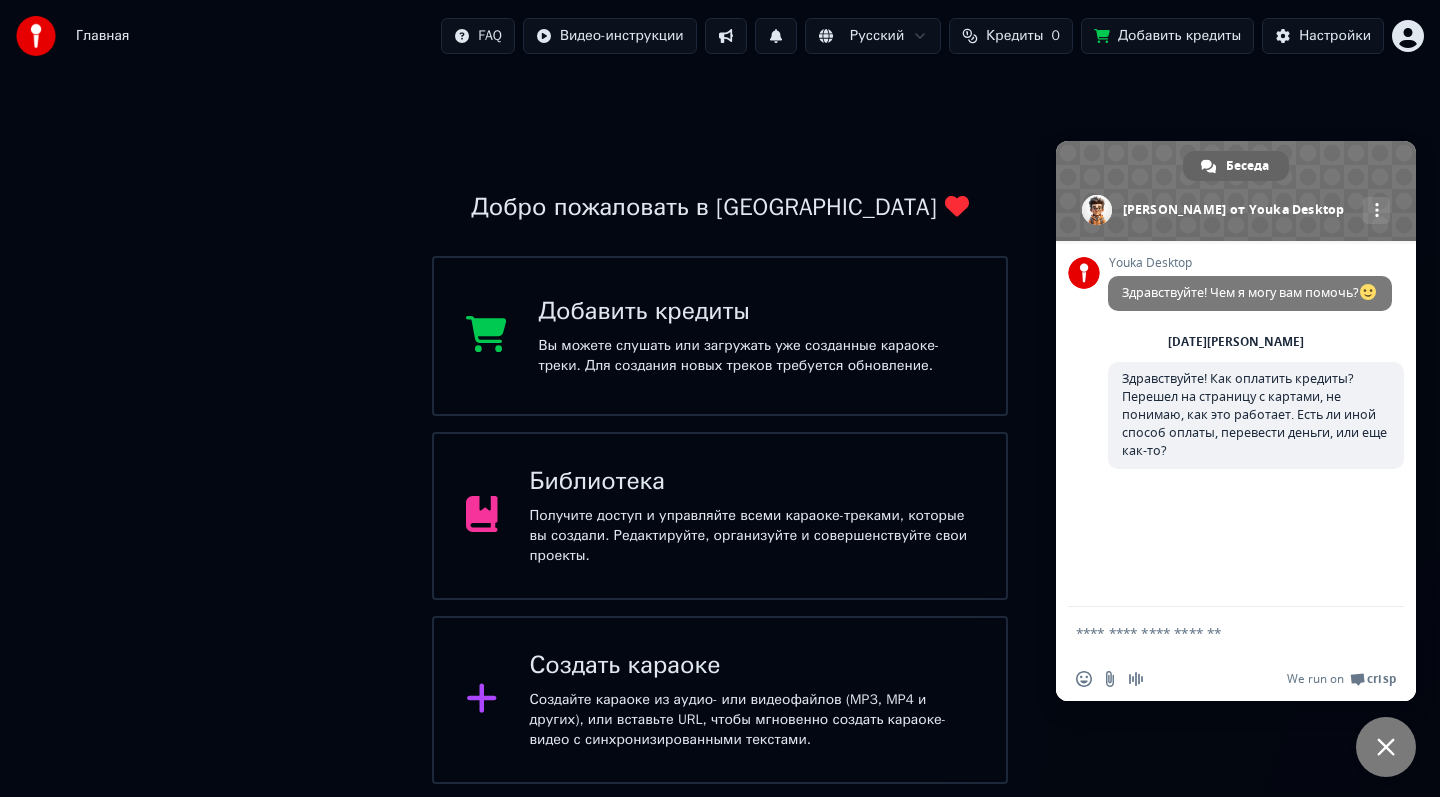 click at bounding box center [1386, 747] 